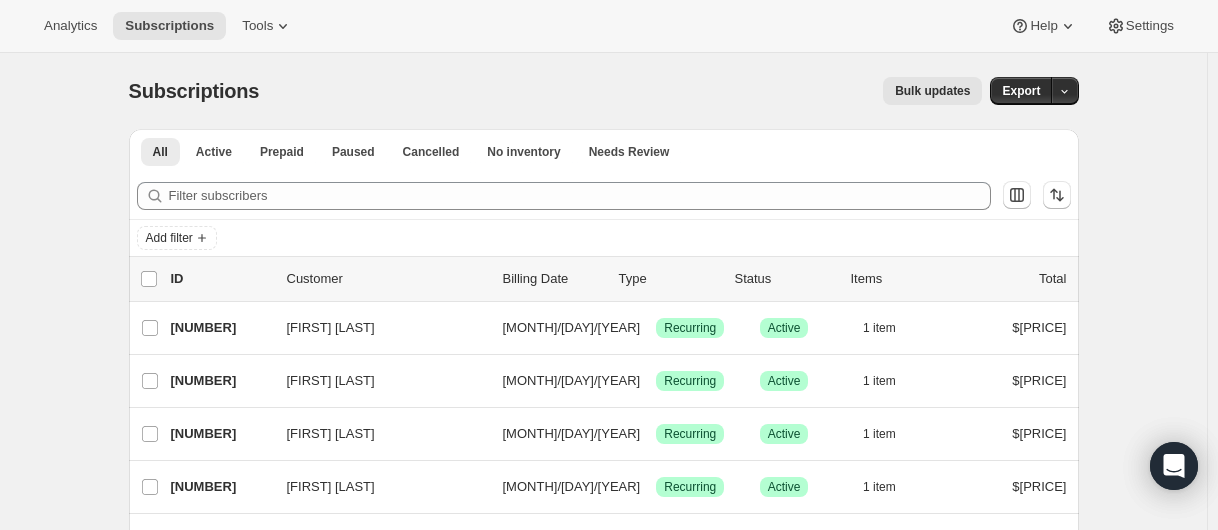scroll, scrollTop: 0, scrollLeft: 0, axis: both 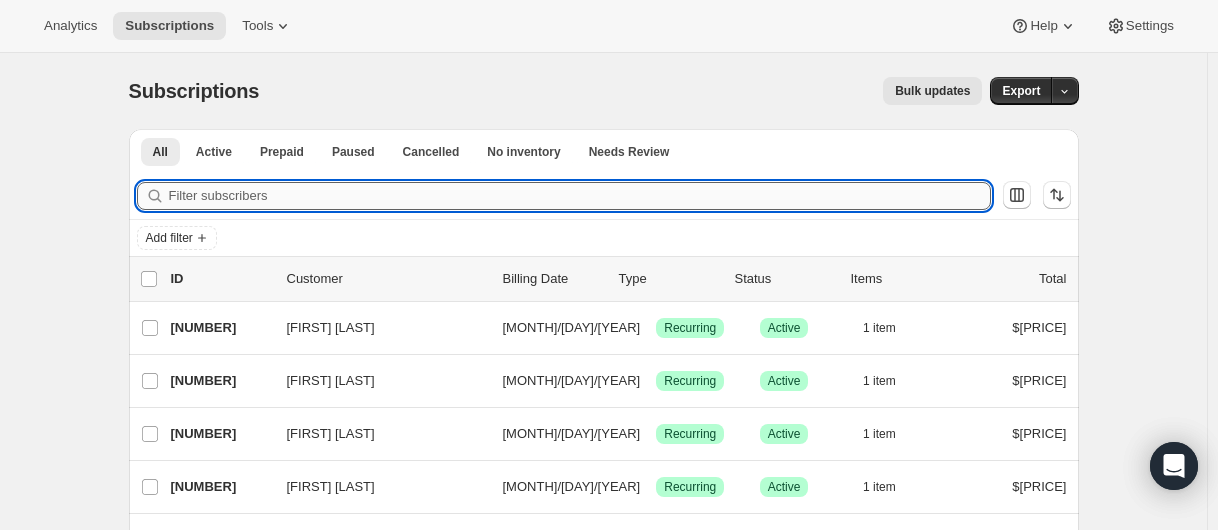 click on "Filter subscribers" at bounding box center [580, 196] 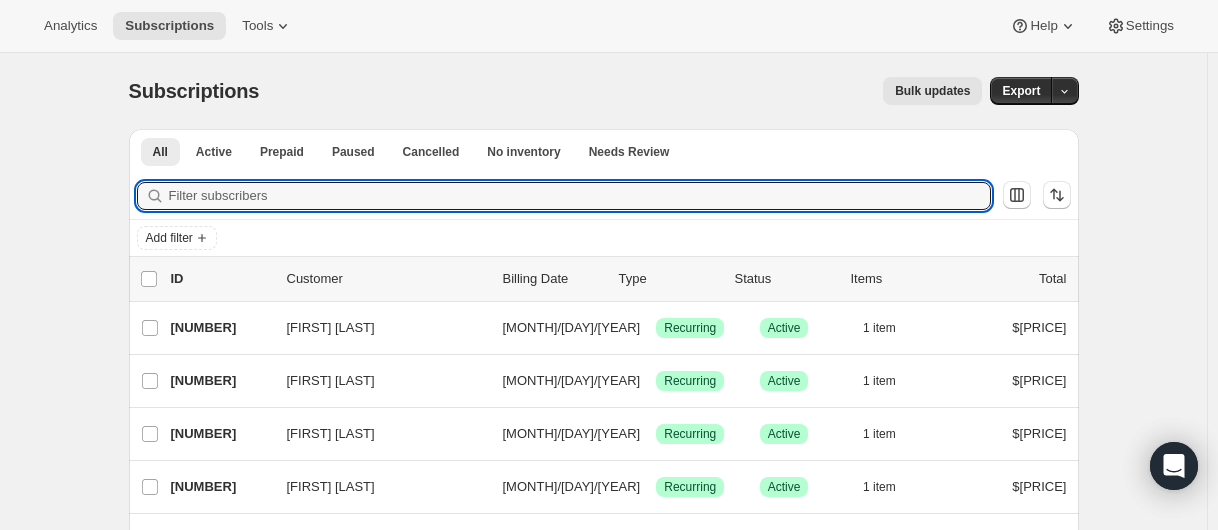 paste on "quickangel@hotmail.com" 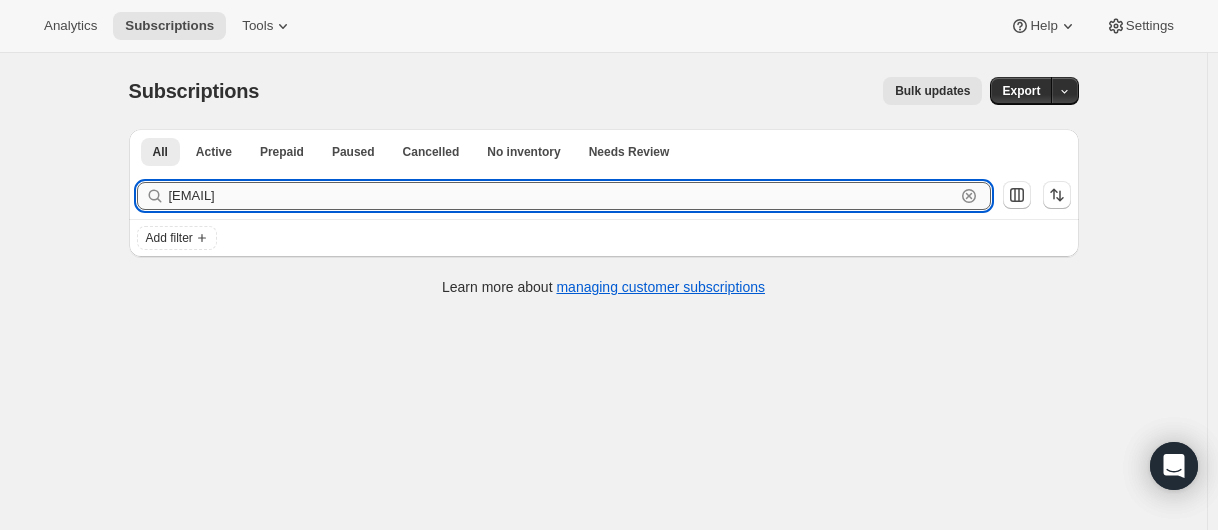 click on "quickangel@hotmail.com" at bounding box center [562, 196] 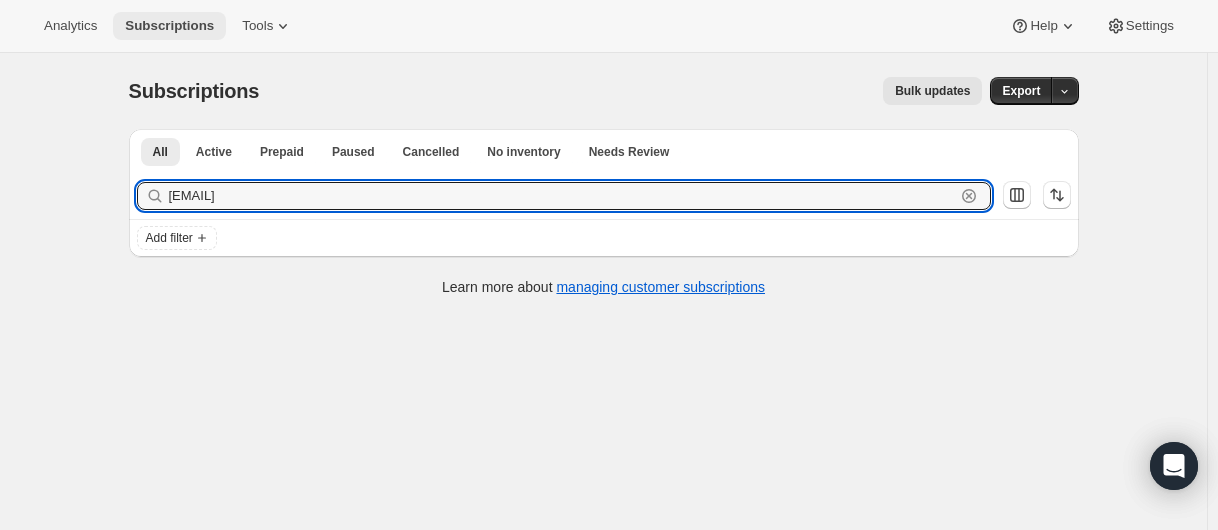 paste on "Pegbou@comcast.net" 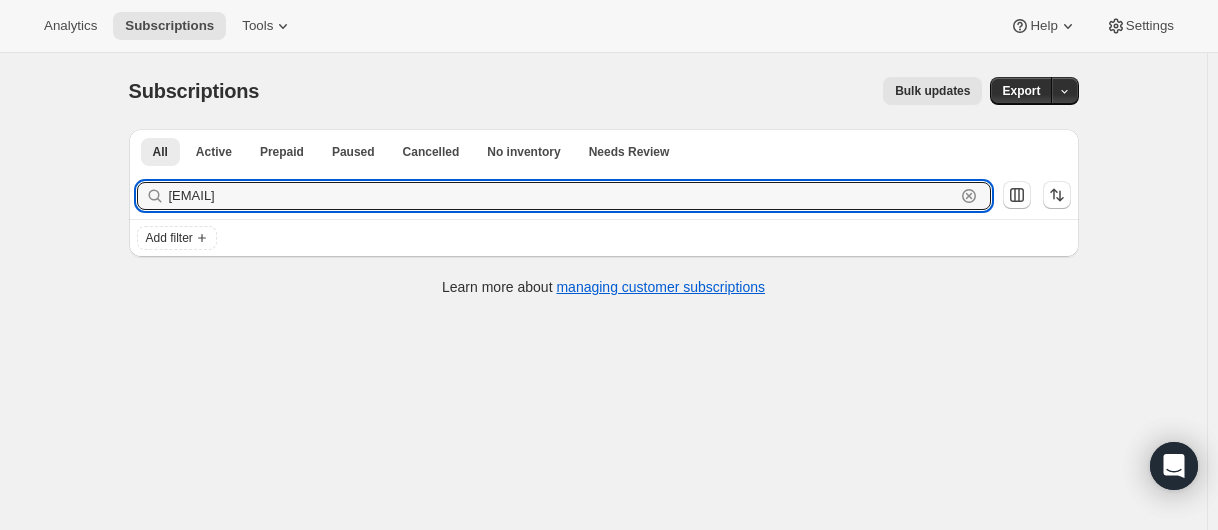 drag, startPoint x: 343, startPoint y: 205, endPoint x: 76, endPoint y: 197, distance: 267.1198 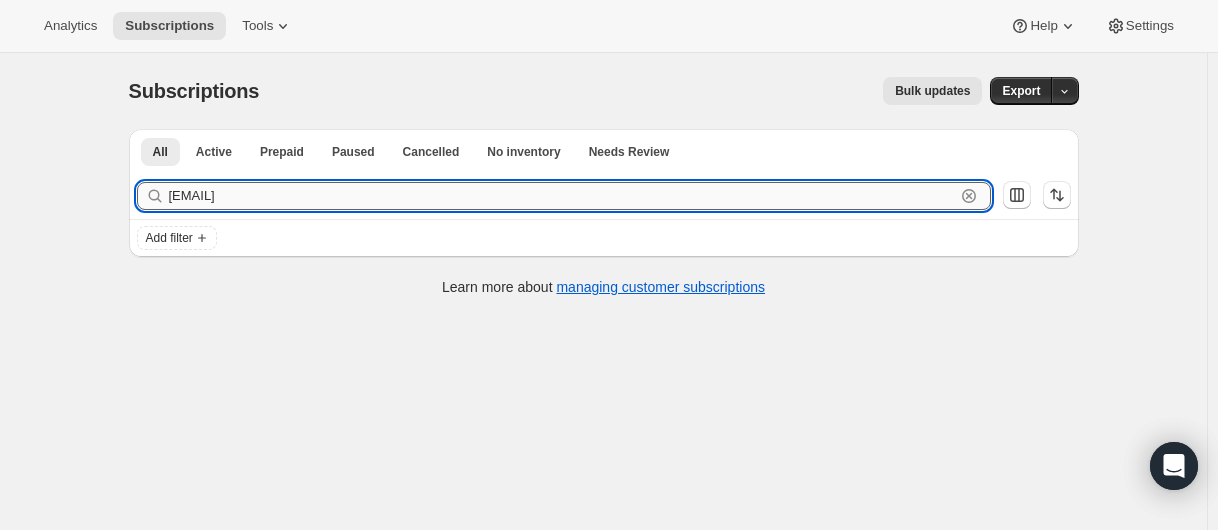paste on "sdgirl007@outlook.com" 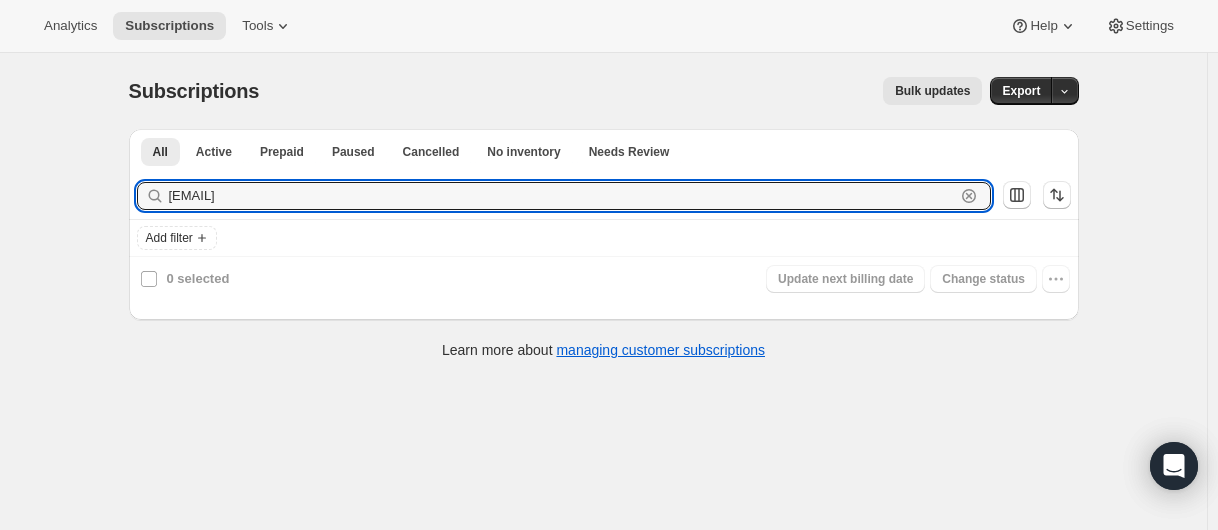 type on "sdgirl007@outlook.com" 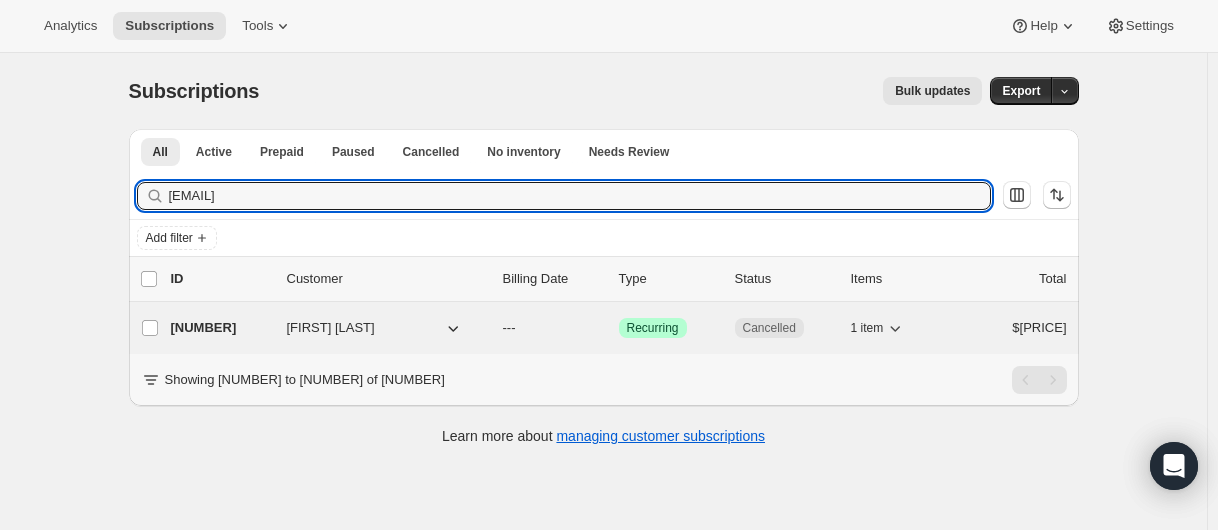 click on "18845794477" at bounding box center (221, 328) 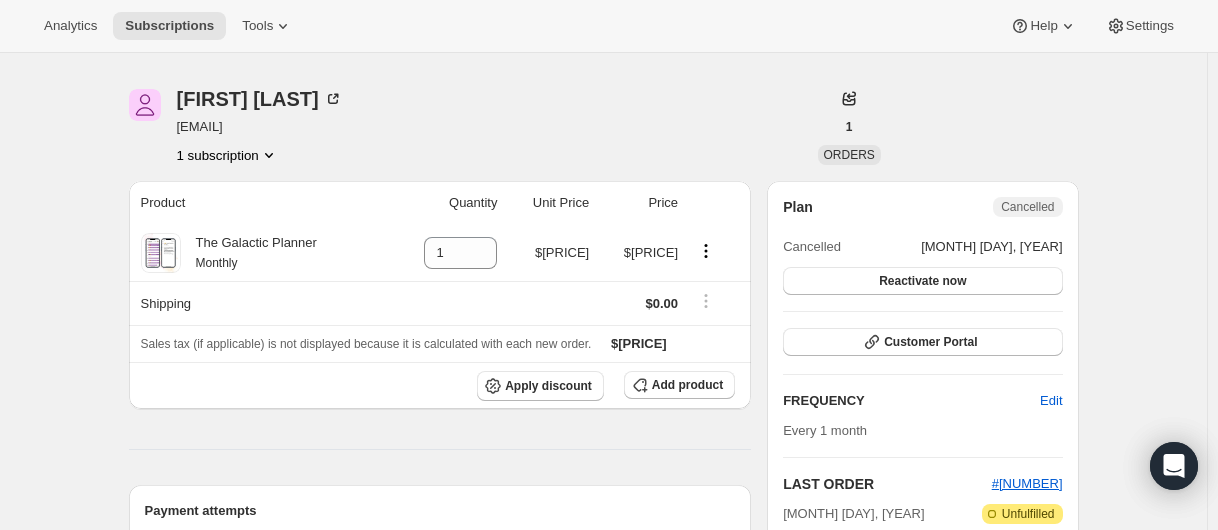 scroll, scrollTop: 0, scrollLeft: 0, axis: both 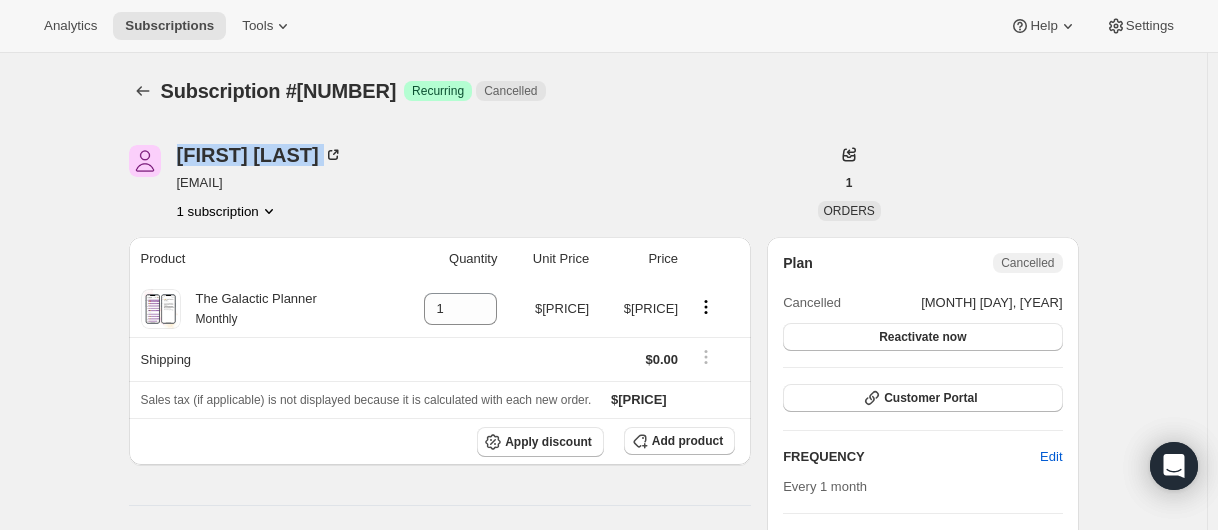drag, startPoint x: 175, startPoint y: 166, endPoint x: 179, endPoint y: 140, distance: 26.305893 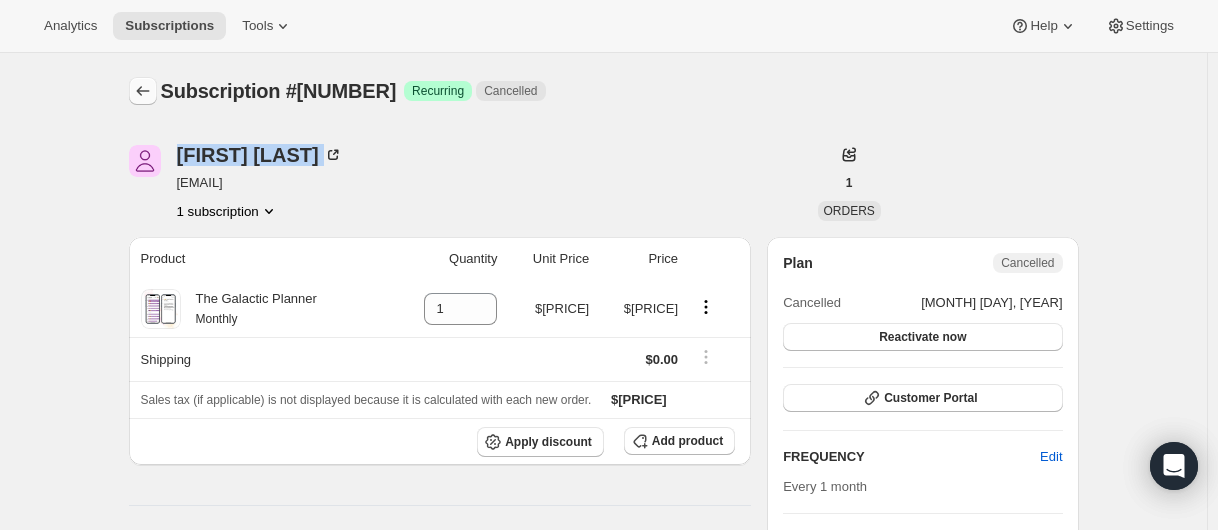 click at bounding box center [143, 91] 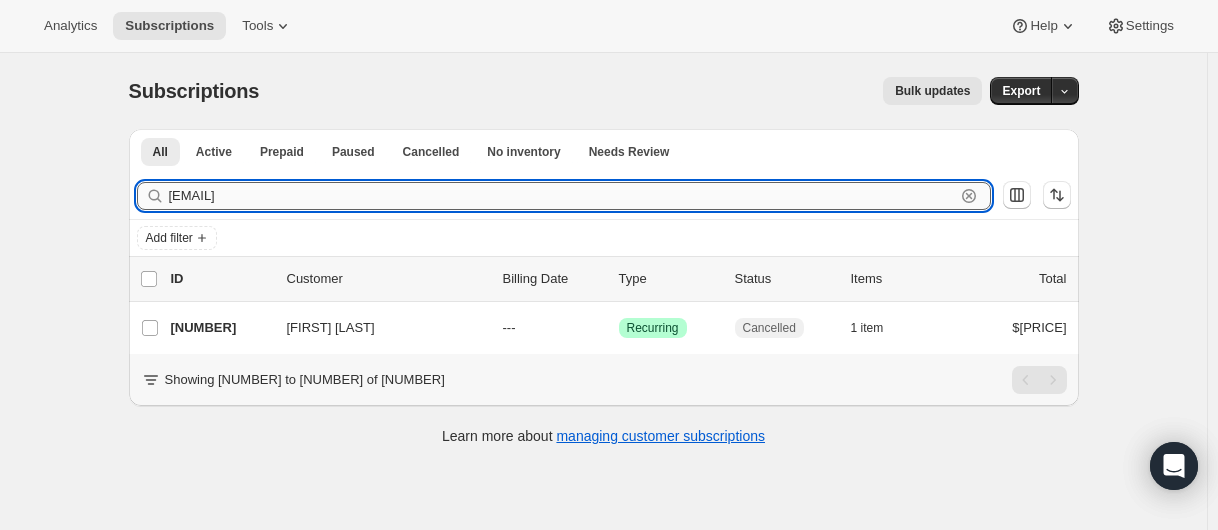 click on "sdgirl007@outlook.com" at bounding box center [562, 196] 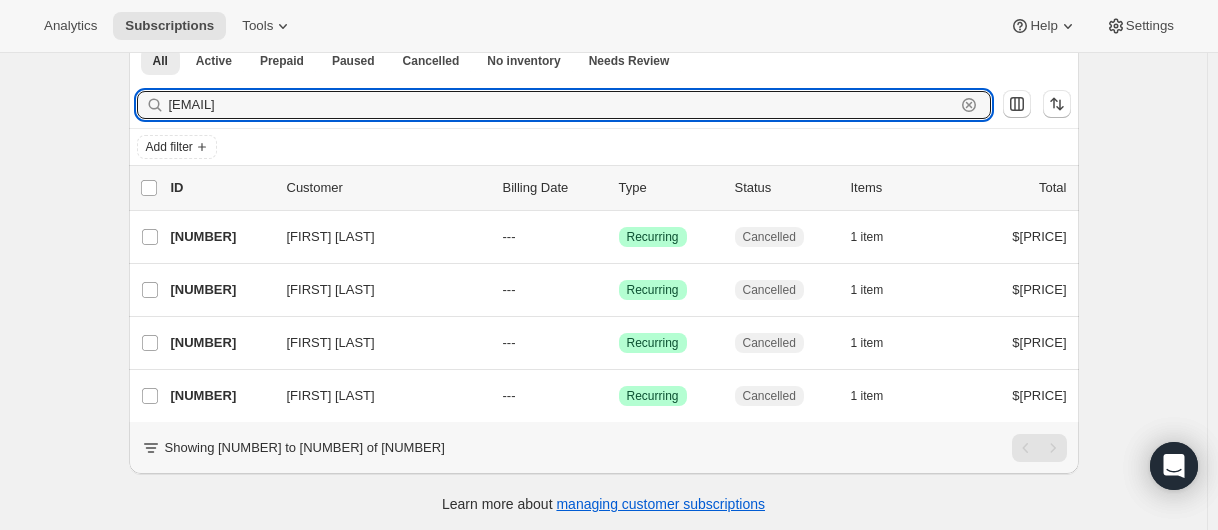 scroll, scrollTop: 109, scrollLeft: 0, axis: vertical 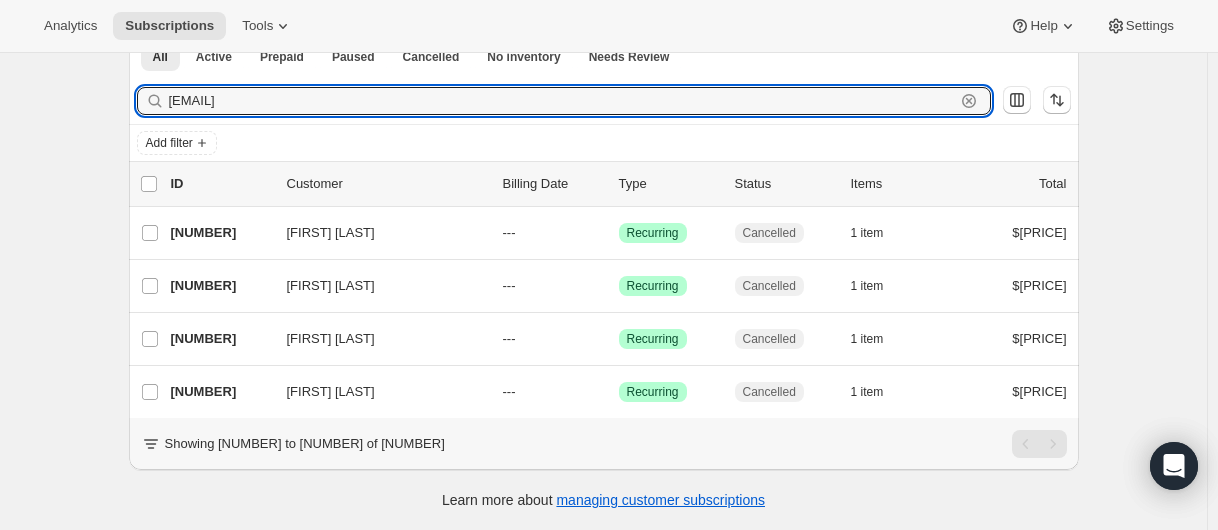 type on "[EMAIL]" 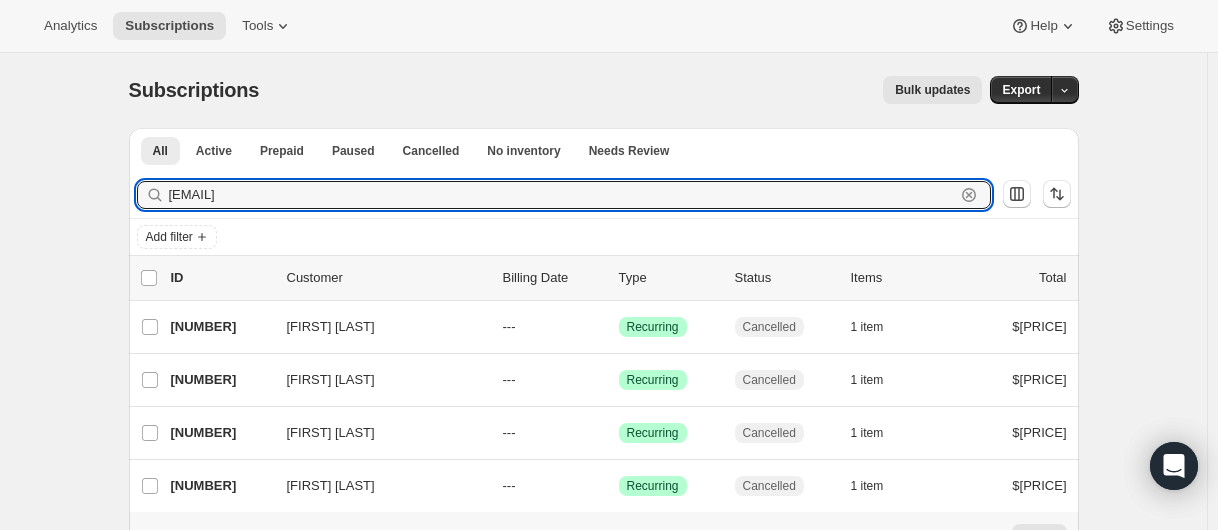 scroll, scrollTop: 0, scrollLeft: 0, axis: both 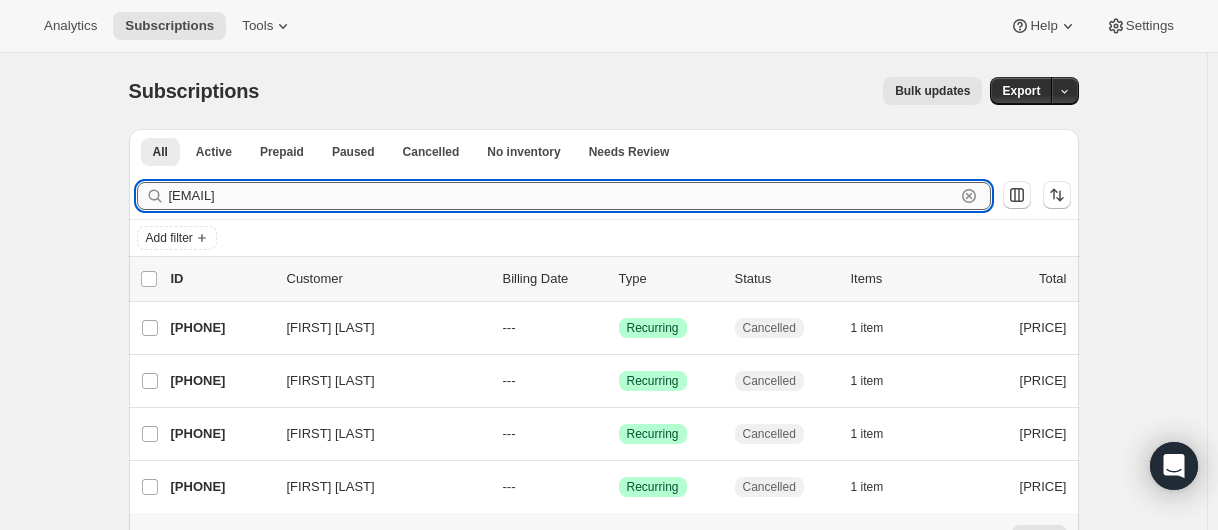 click on "[EMAIL]" at bounding box center (562, 196) 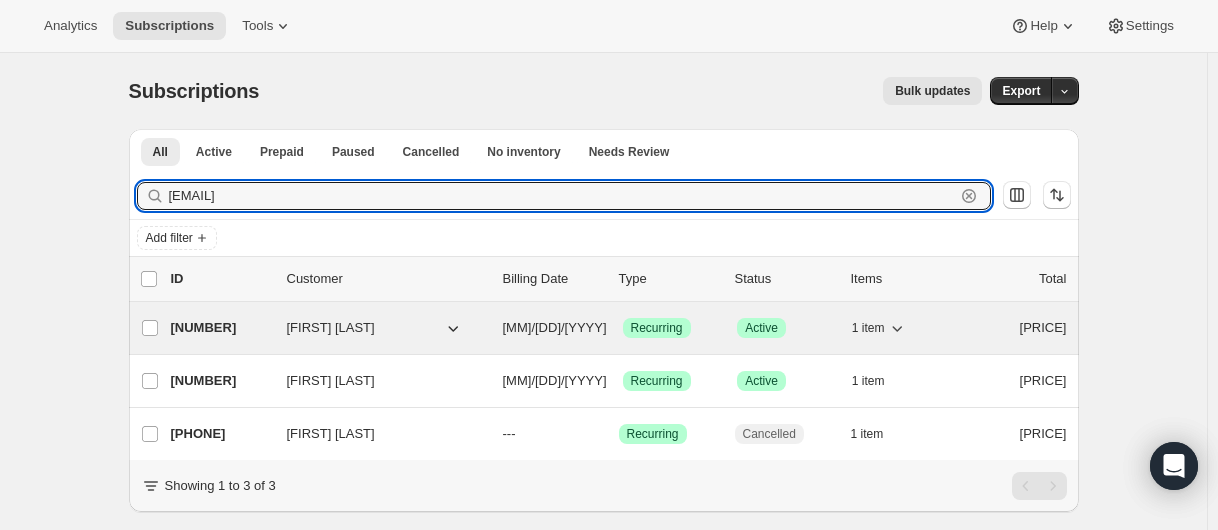 type on "[EMAIL]" 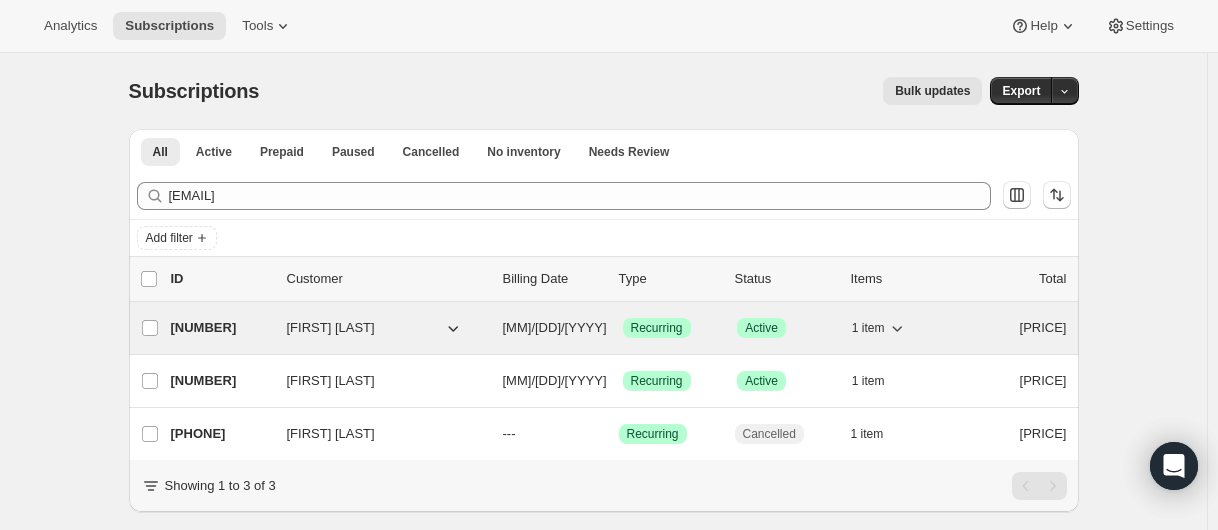 click on "[NUMBER]" at bounding box center (221, 328) 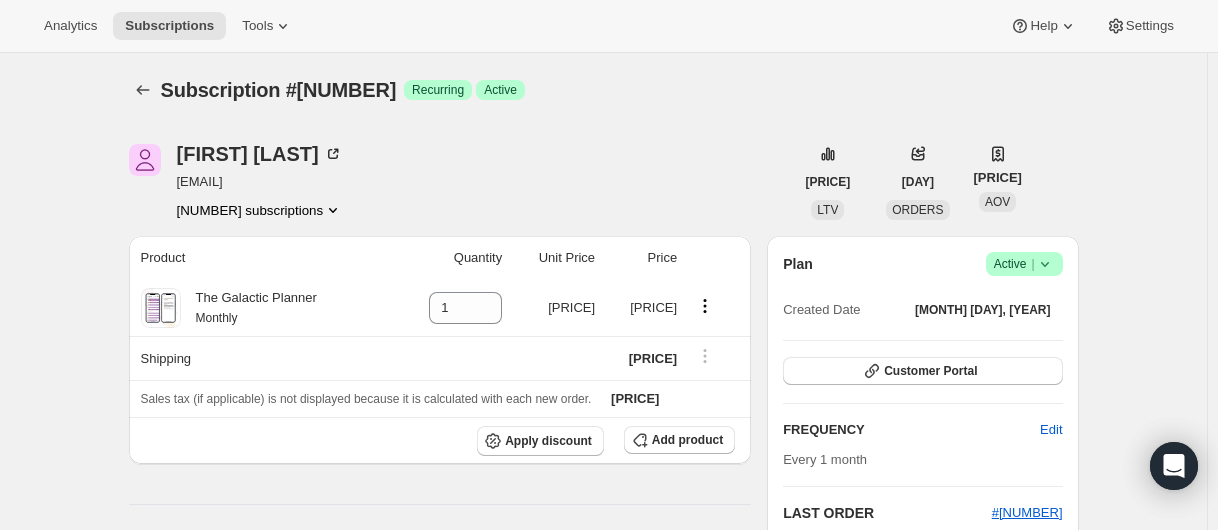 scroll, scrollTop: 0, scrollLeft: 0, axis: both 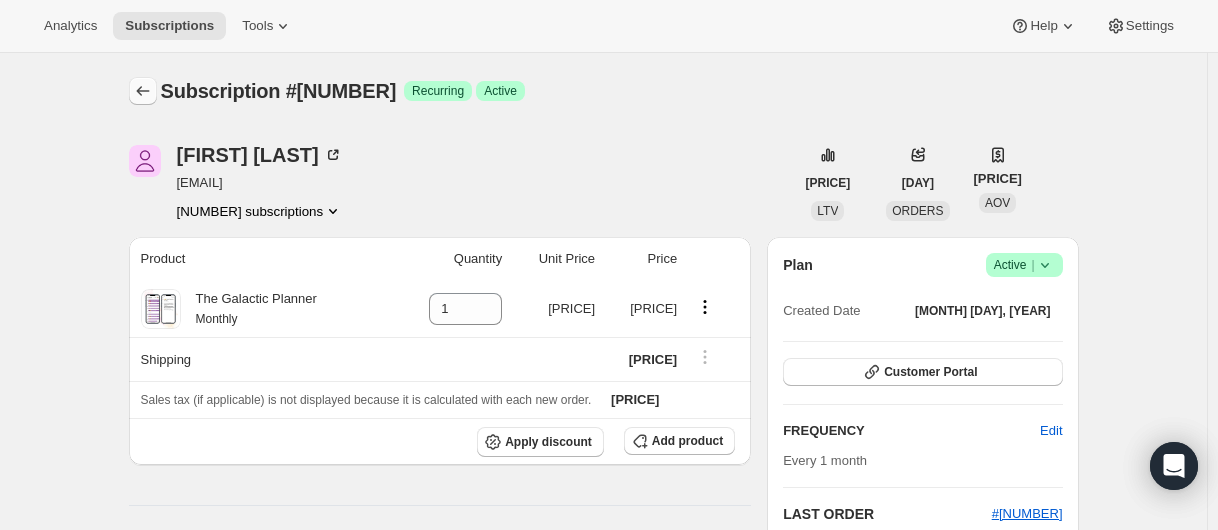 click at bounding box center (143, 91) 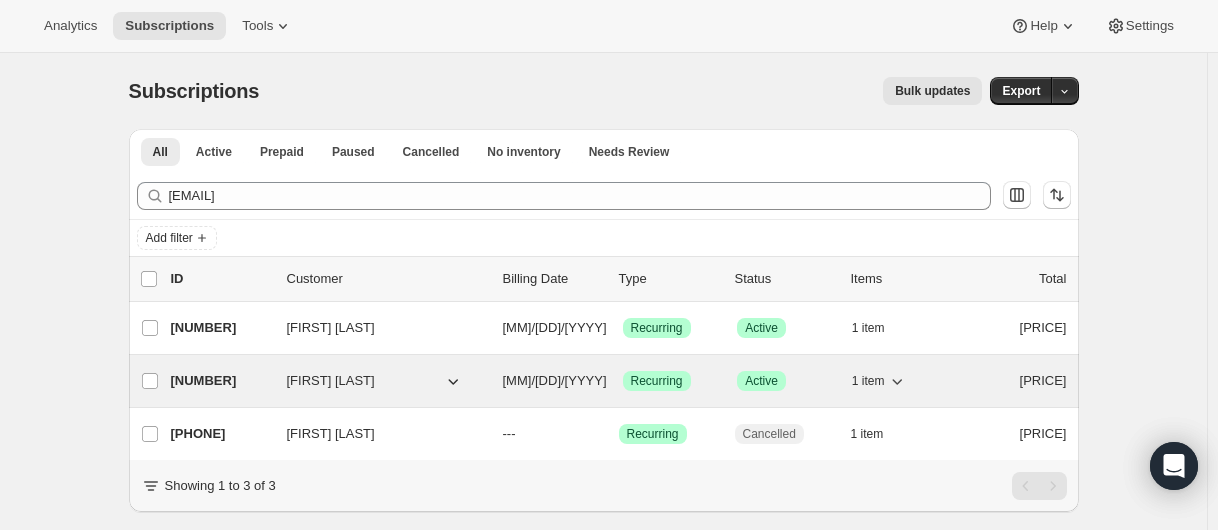 click on "[NUMBER]" at bounding box center [221, 381] 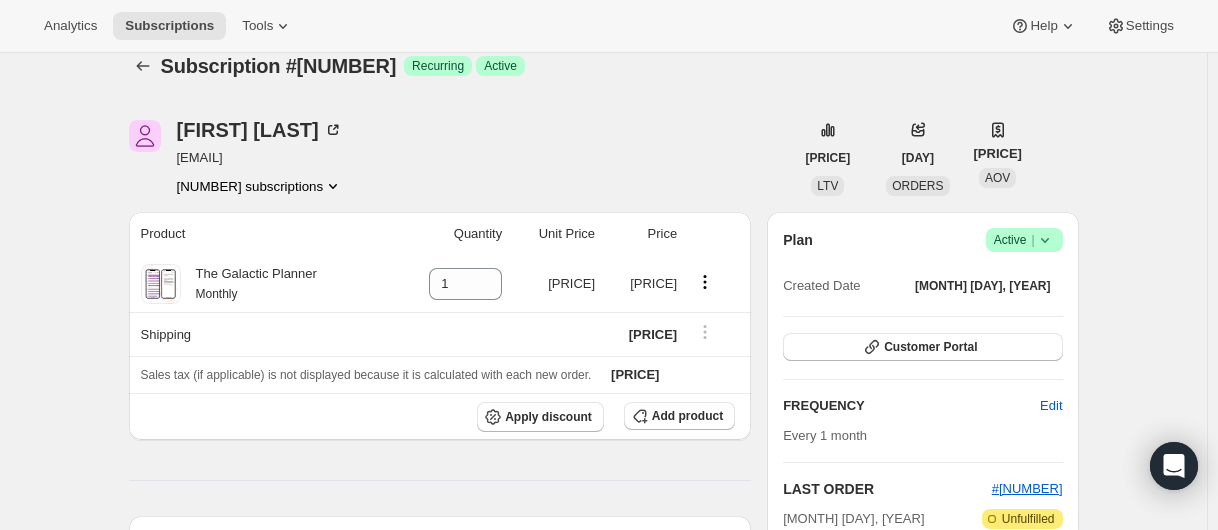 scroll, scrollTop: 0, scrollLeft: 0, axis: both 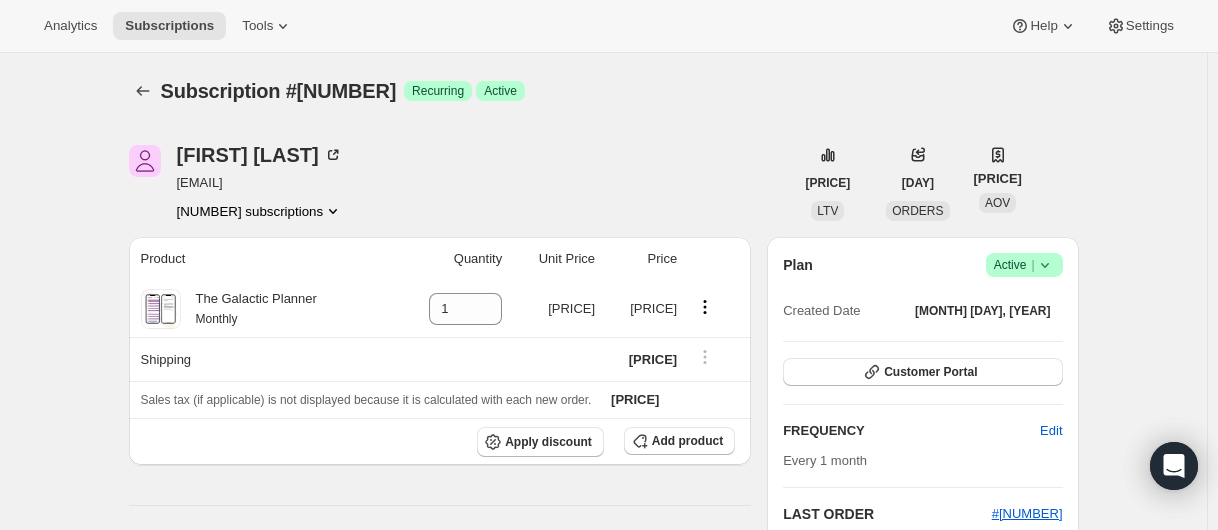 click on "Subscription #[NUMBER]. This page is ready Subscription #[NUMBER] Success Recurring Success Active [FIRST]   [LAST] [EMAIL] 3 subscriptions [PRICE] LTV [AGE] ORDERS [PRICE] AOV Product Quantity Unit Price Price The Galactic Planner Monthly 1 [PRICE] [PRICE] Shipping [PRICE] Sales tax (if applicable) is not displayed because it is calculated with each new order.   [PRICE] Apply discount Add product Payment attempts Order Billing date Status Fulfillment #[NUMBER] [MONTH] [DAY], [YEAR]  ·  [TIME]  Complete Paid Attention Incomplete Unfulfilled #[NUMBER] [MONTH] [DAY], [YEAR]  ·  [TIME]  Complete Paid Attention Incomplete Unfulfilled #[NUMBER] [MONTH] [DAY], [YEAR]  ·  [TIME]  Complete Paid Attention Incomplete Unfulfilled Timeline [MONTH] [DAY], [YEAR] Order processed successfully.  View order [TIME] [MONTH] [DAY], [YEAR] Subscription reminder email sent via Awtomic email. [TIME] [MONTH] [DAY], [YEAR] Order processed successfully.  View order [TIME] [MONTH] [DAY], [YEAR] Subscription reminder email sent via Awtomic email. [TIME] [MONTH] [DAY], [YEAR] View order" at bounding box center [604, 823] 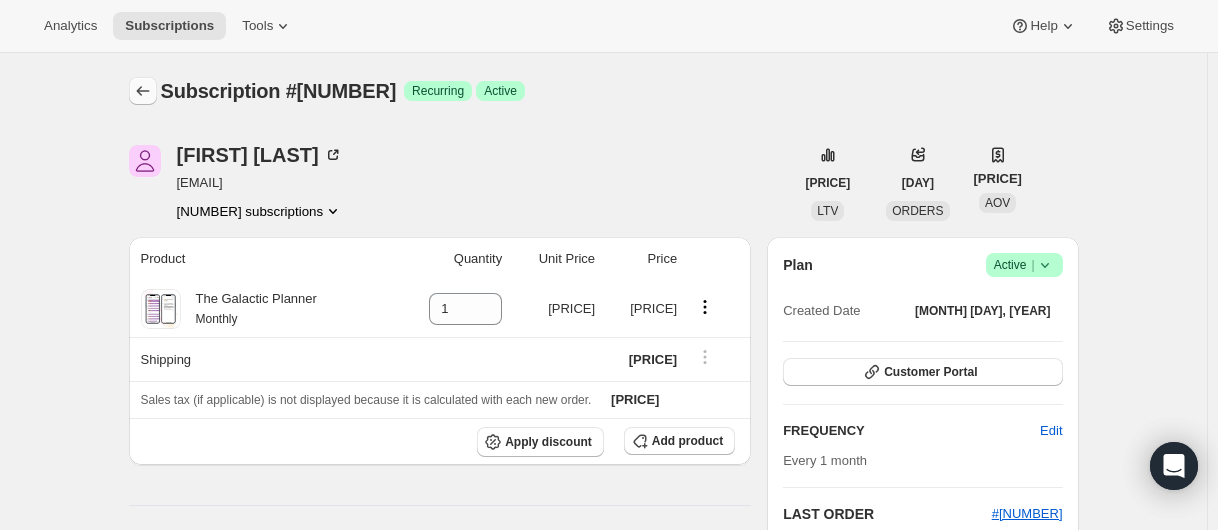 click at bounding box center (143, 91) 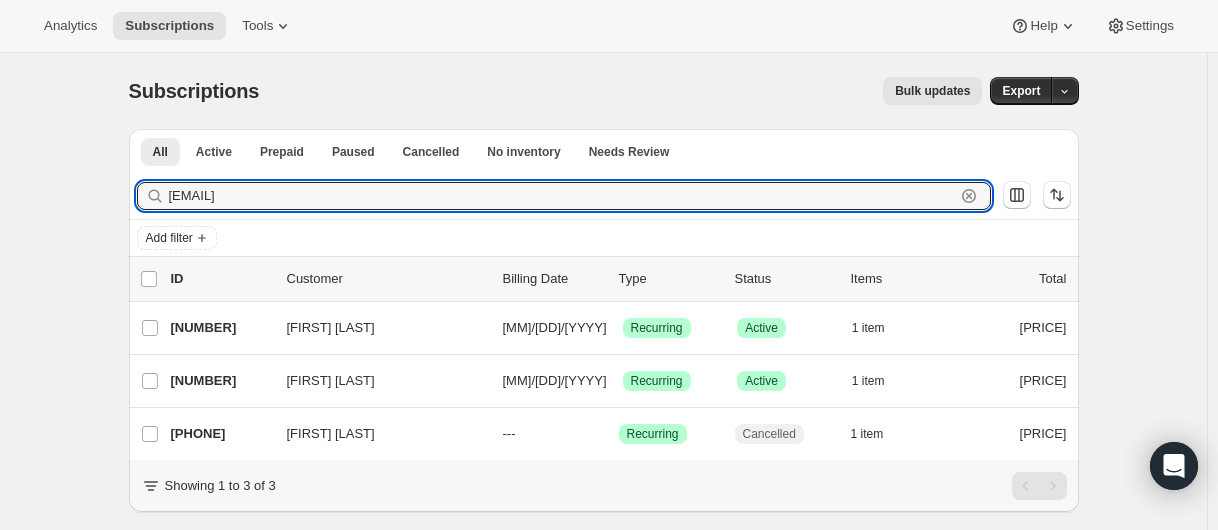 drag, startPoint x: 392, startPoint y: 189, endPoint x: 166, endPoint y: 197, distance: 226.14156 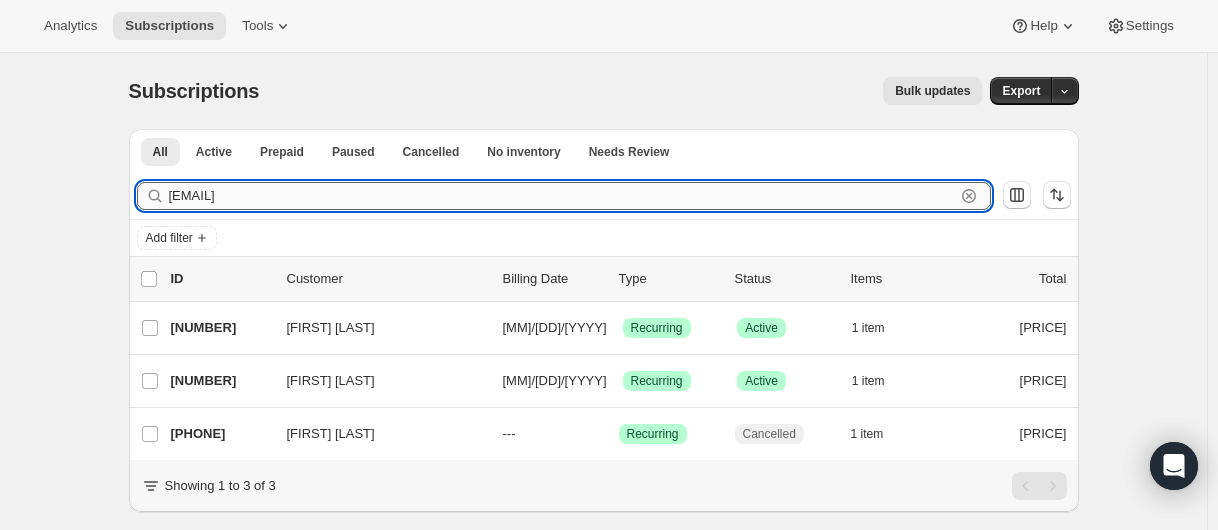 paste on "[EMAIL]" 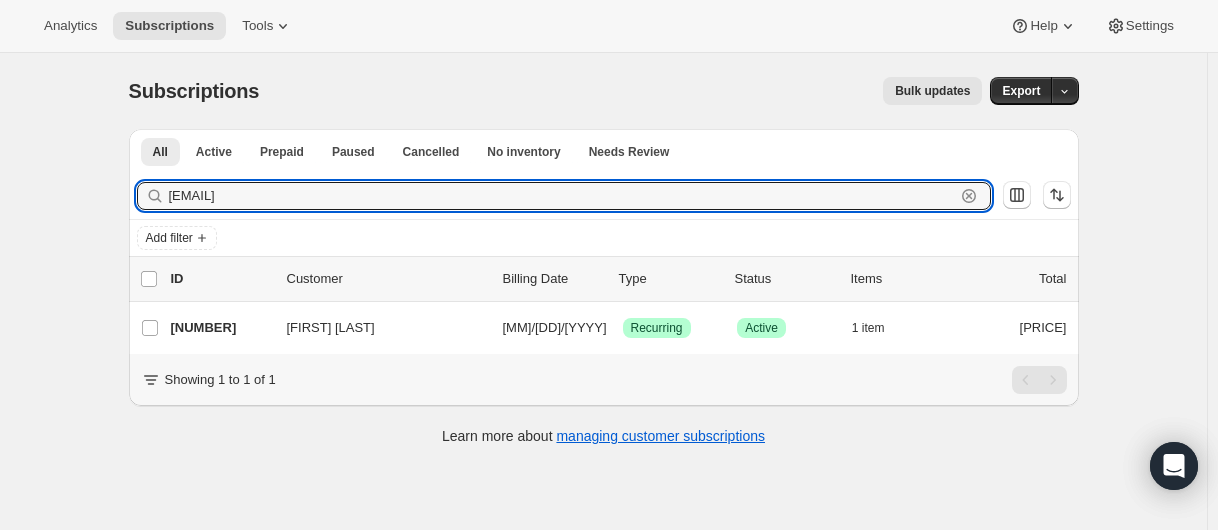 type on "[EMAIL]" 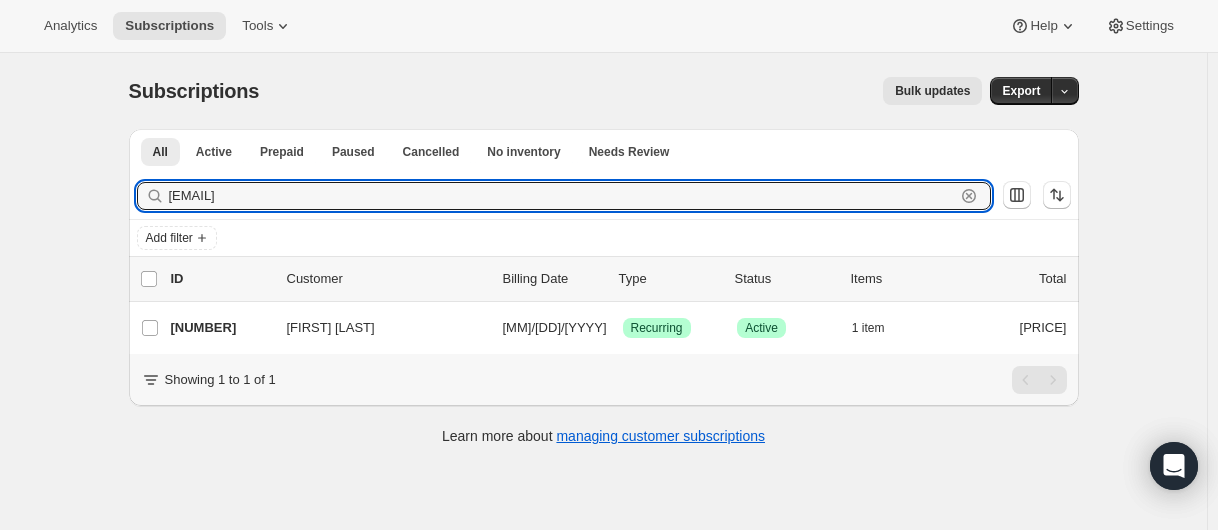 drag, startPoint x: 349, startPoint y: 197, endPoint x: 90, endPoint y: 197, distance: 259 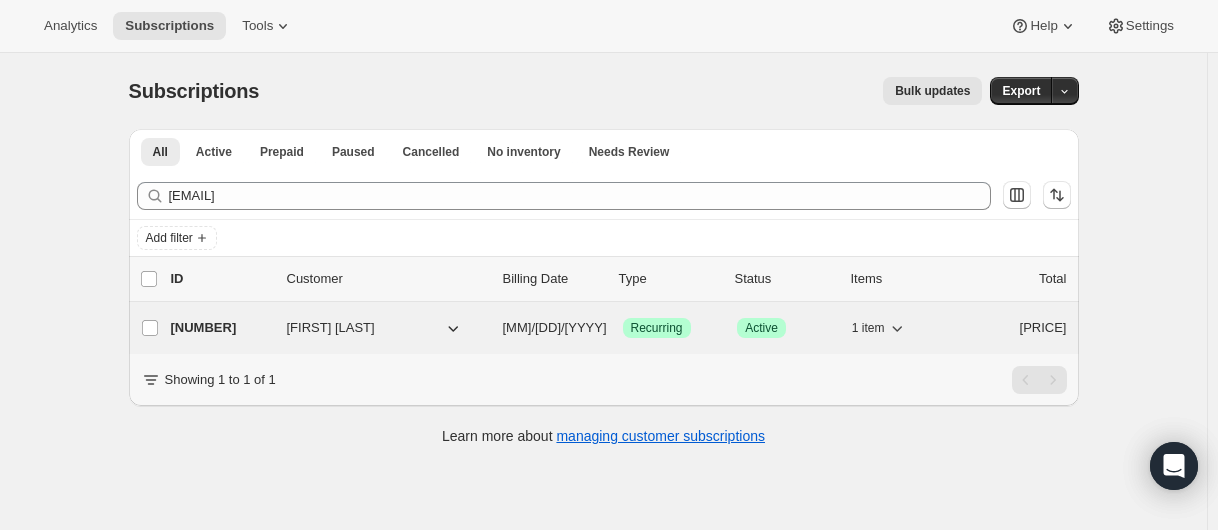 click on "[NUMBER]" at bounding box center [221, 328] 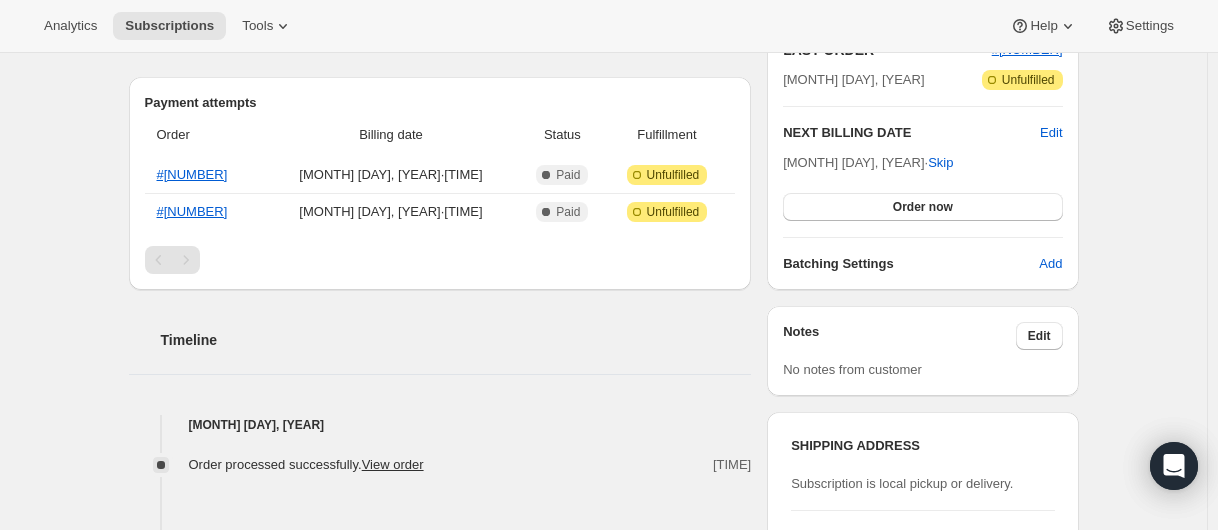 scroll, scrollTop: 400, scrollLeft: 0, axis: vertical 